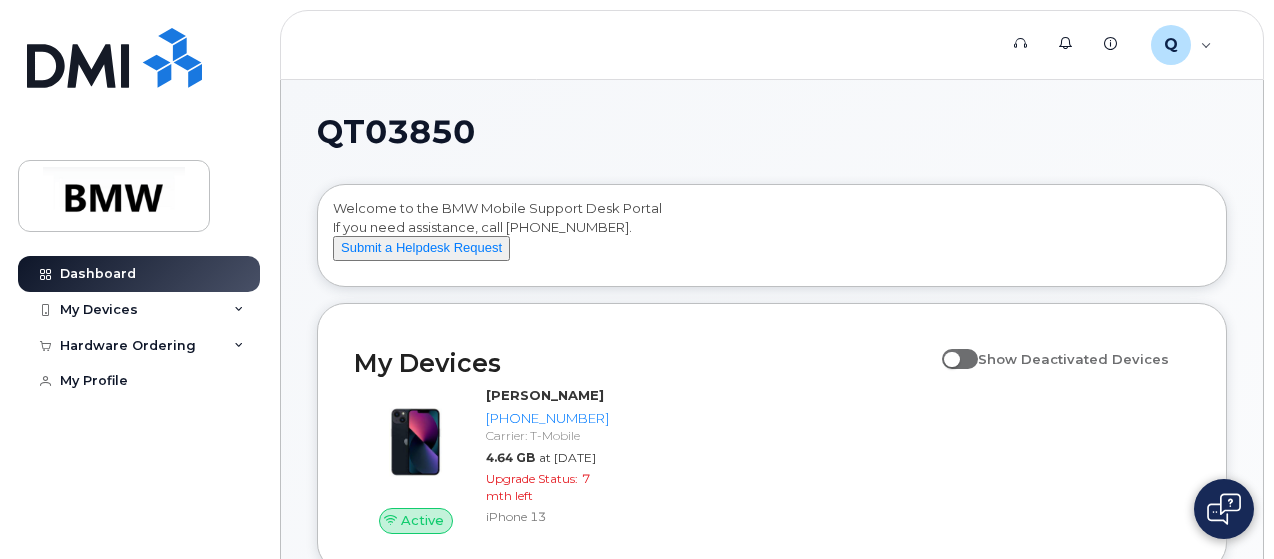 scroll, scrollTop: 0, scrollLeft: 0, axis: both 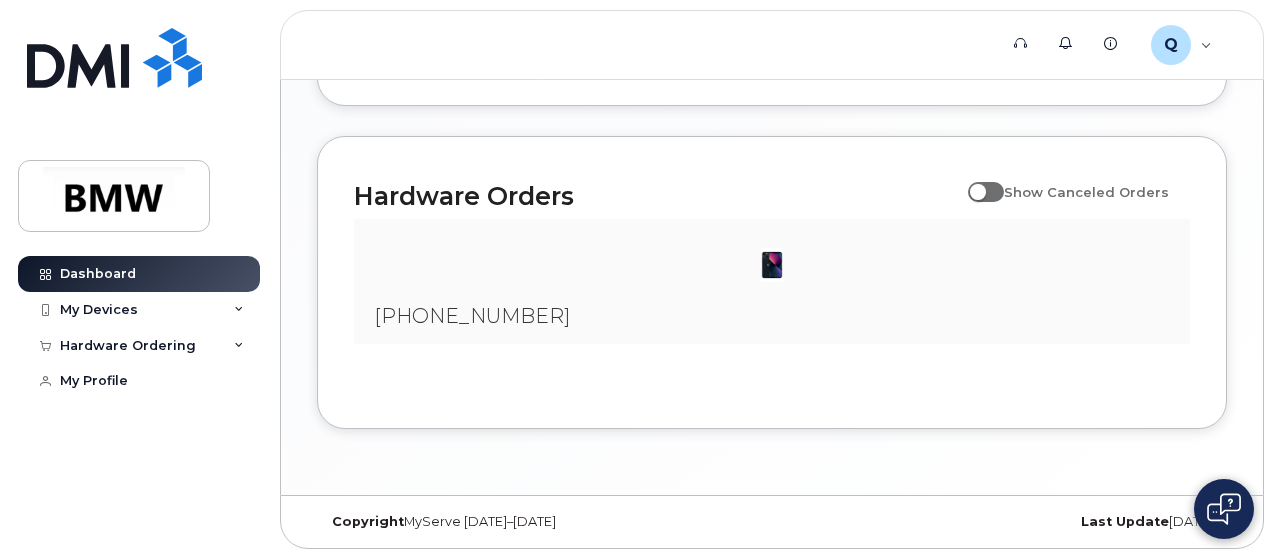 click on "QT03850  Welcome to the BMW Mobile Support Desk Portal
If you need assistance, call 800-680-0083.
Submit a Helpdesk Request
My Devices Show Deactivated Devices Active Mark Miller 864-363-0293 Carrier: T-Mobile 4.64 GB at Jun 01, 2025 Upgrade Status: 7 mth left iPhone 13 My Mobility Overview This month $31.17 This month 4.64 GB Yearly total $371.36 Yearly average 6.48 GB Highest month $34.19 Period 12 months 24 months YTD Zoom Out $10 $-10 $-5 $0 $5 $10 $15 $20 $25 $30 $35 $40 L Jul 24 Sep 24 Nov 24 Jan 25 Mar 25 May 25 Jul 25 Sep 25 864-363-0293 100% 864-363-0293 100% Hardware Orders Show Canceled Orders 864-363-0293 Showing 1 To 10 Of 40 Entries 1 2 3 4" 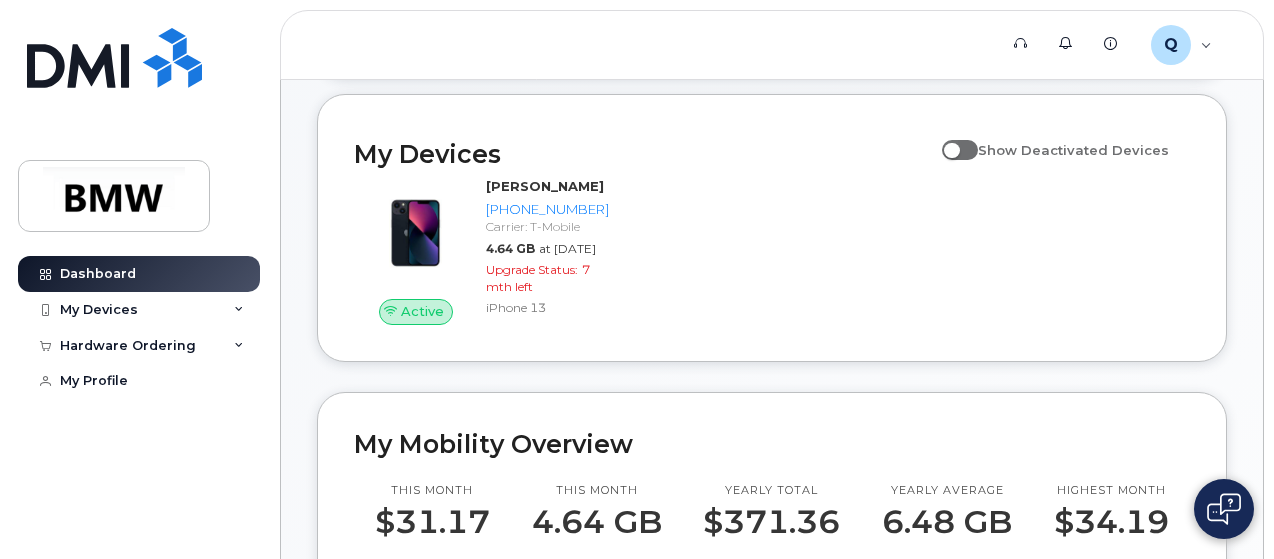 scroll, scrollTop: 222, scrollLeft: 0, axis: vertical 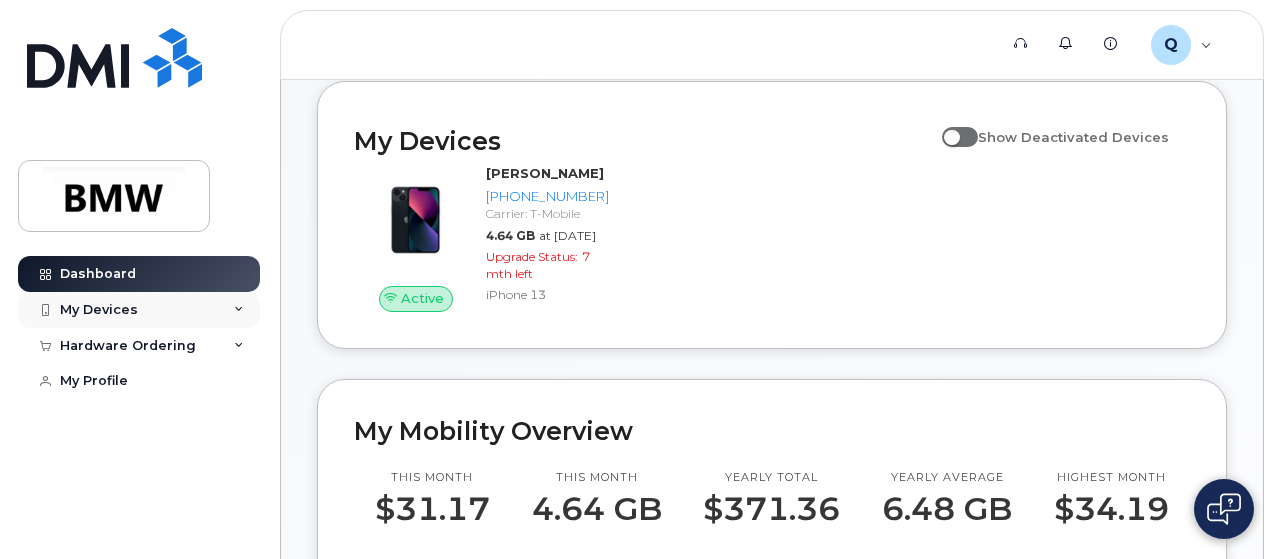 click 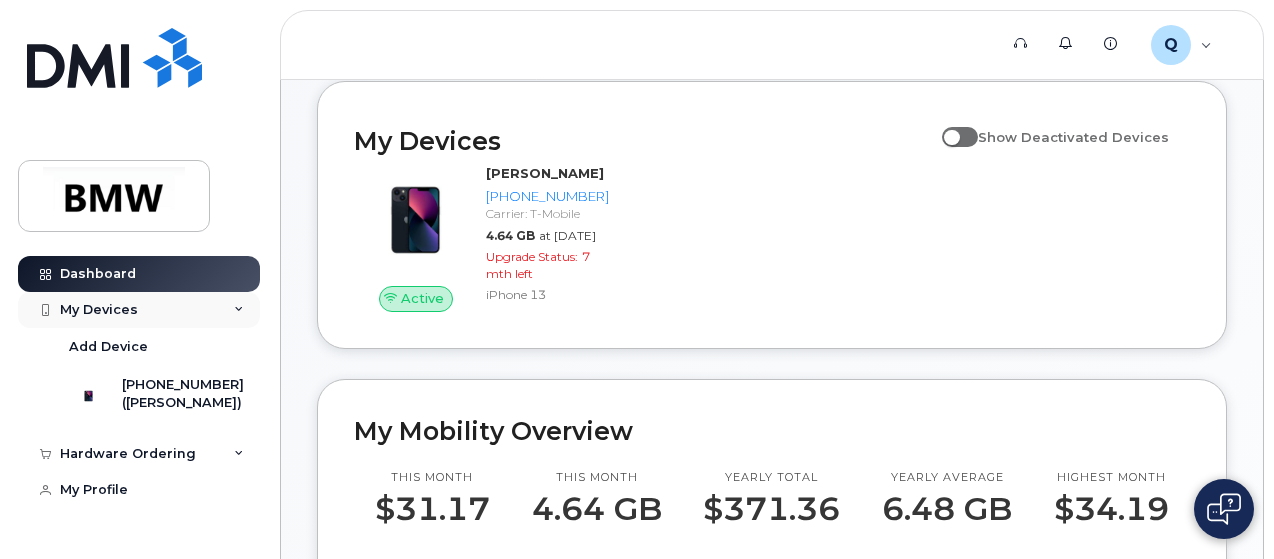 click 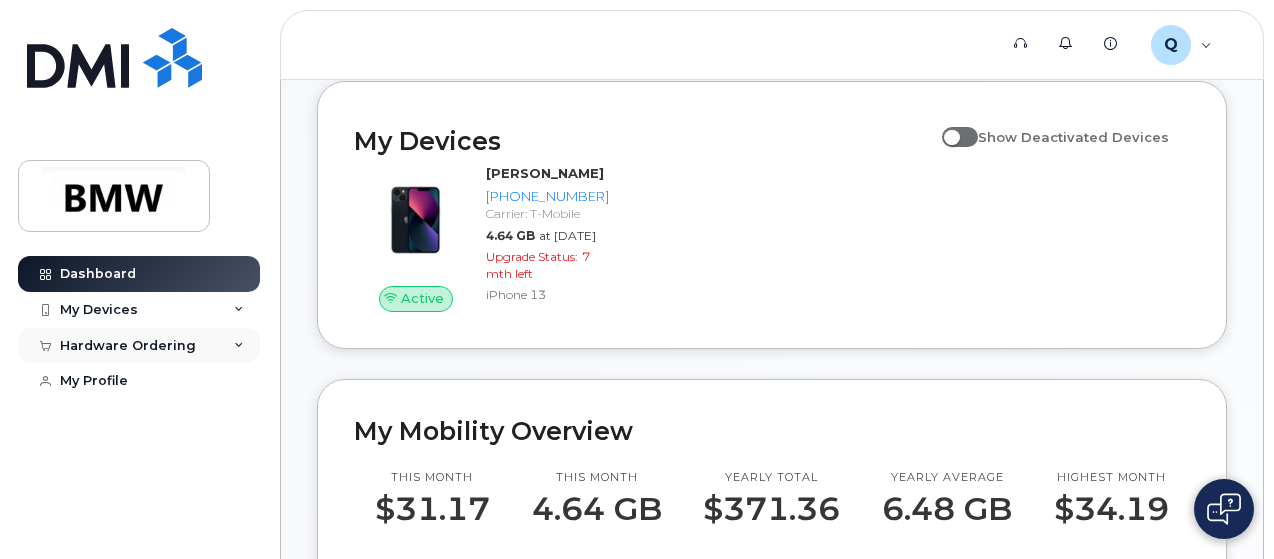click 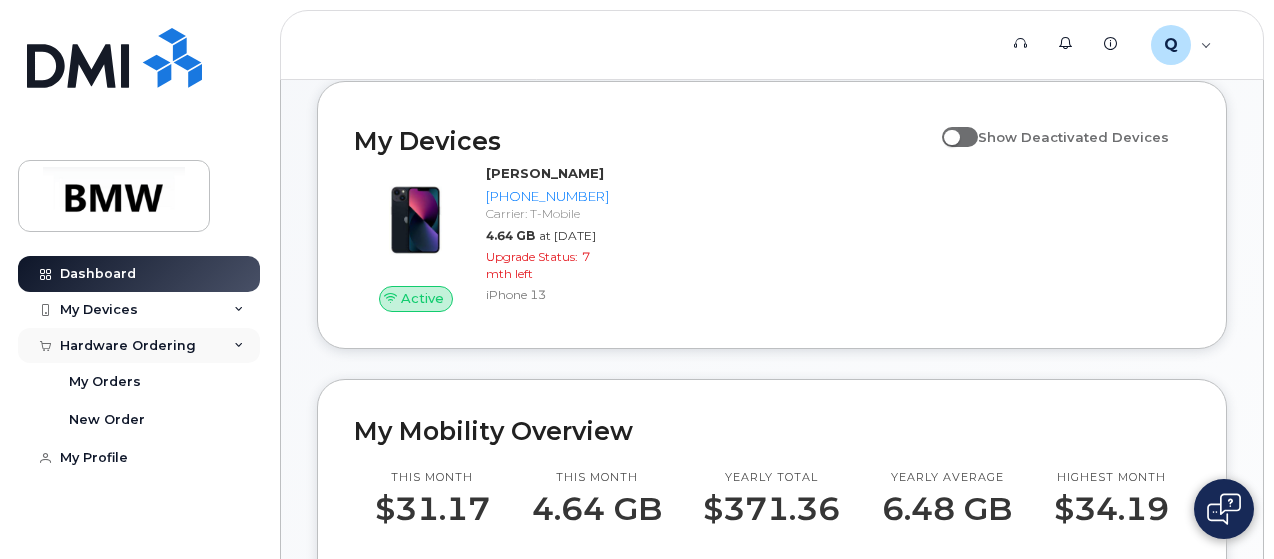 click 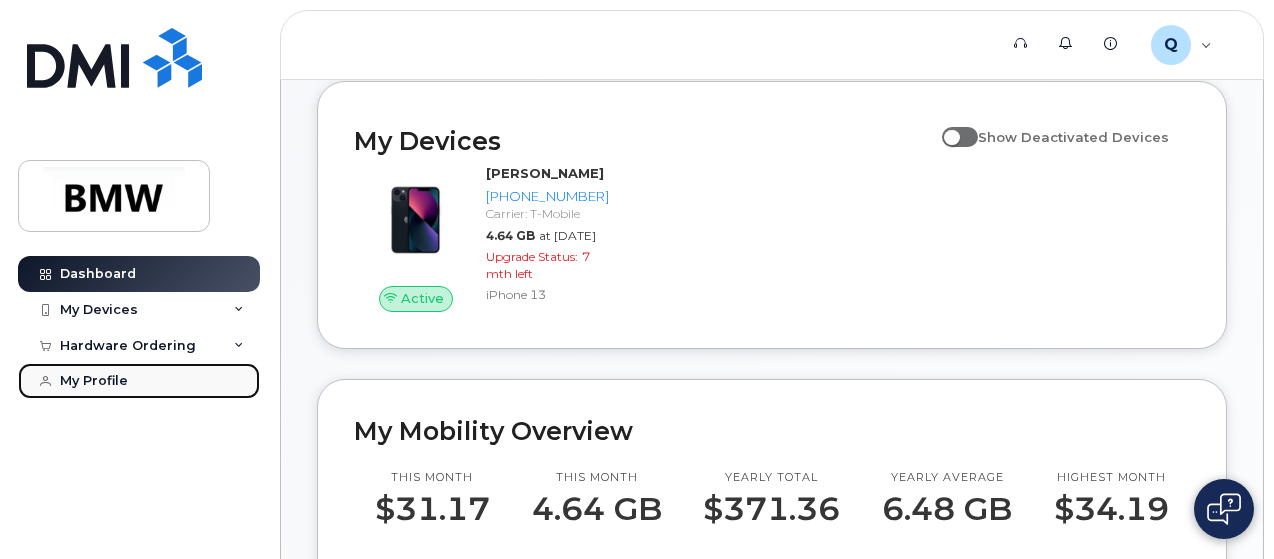 click on "My Profile" 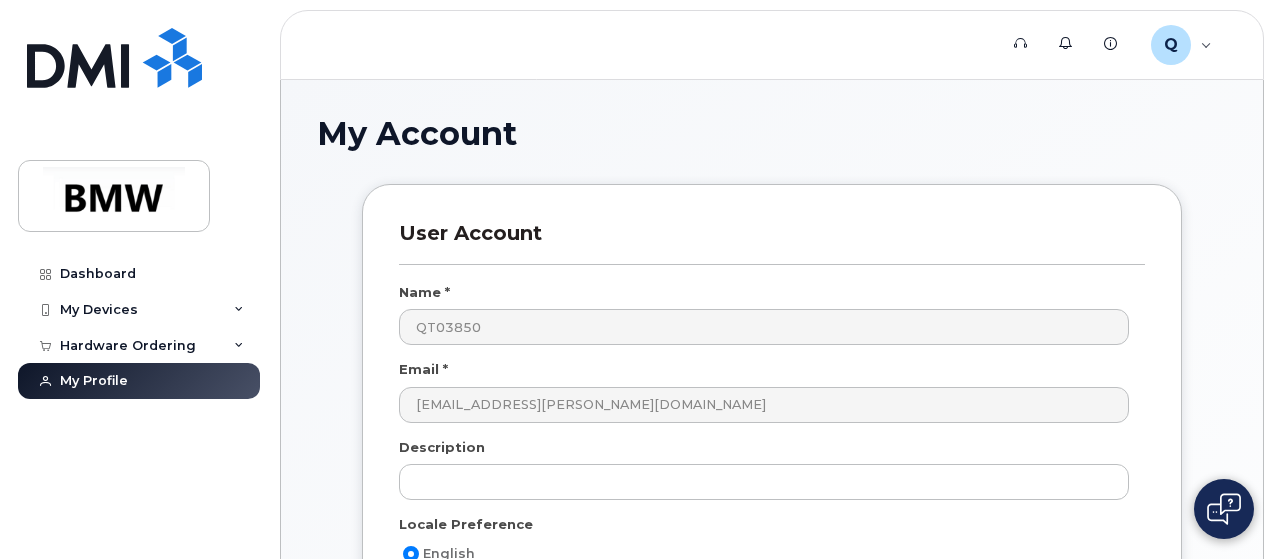 scroll, scrollTop: 0, scrollLeft: 0, axis: both 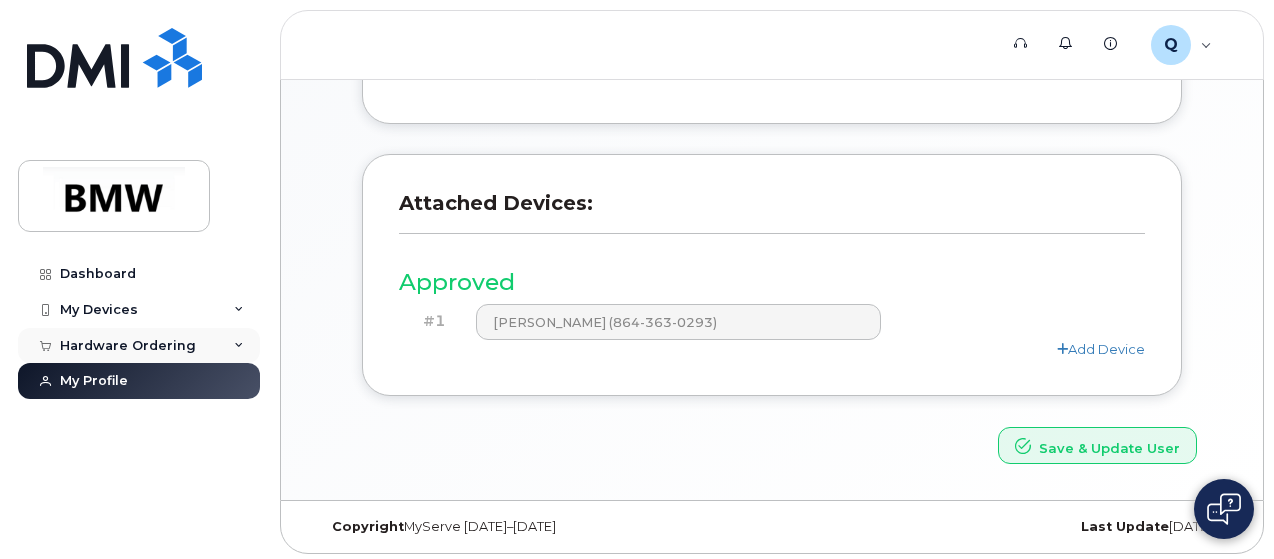 click 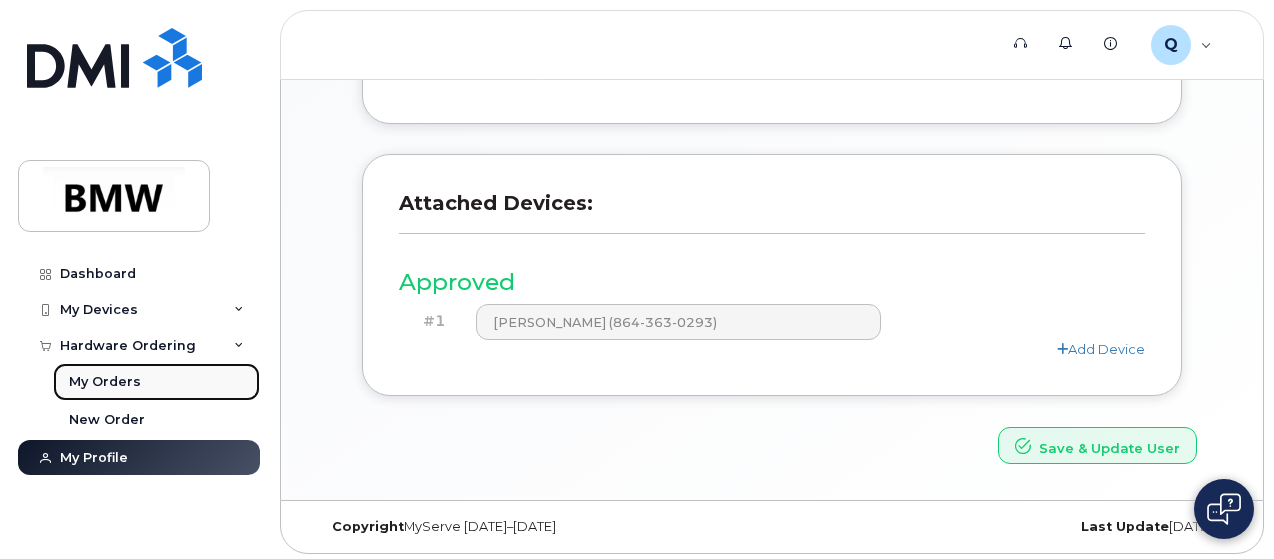 click on "My Orders" 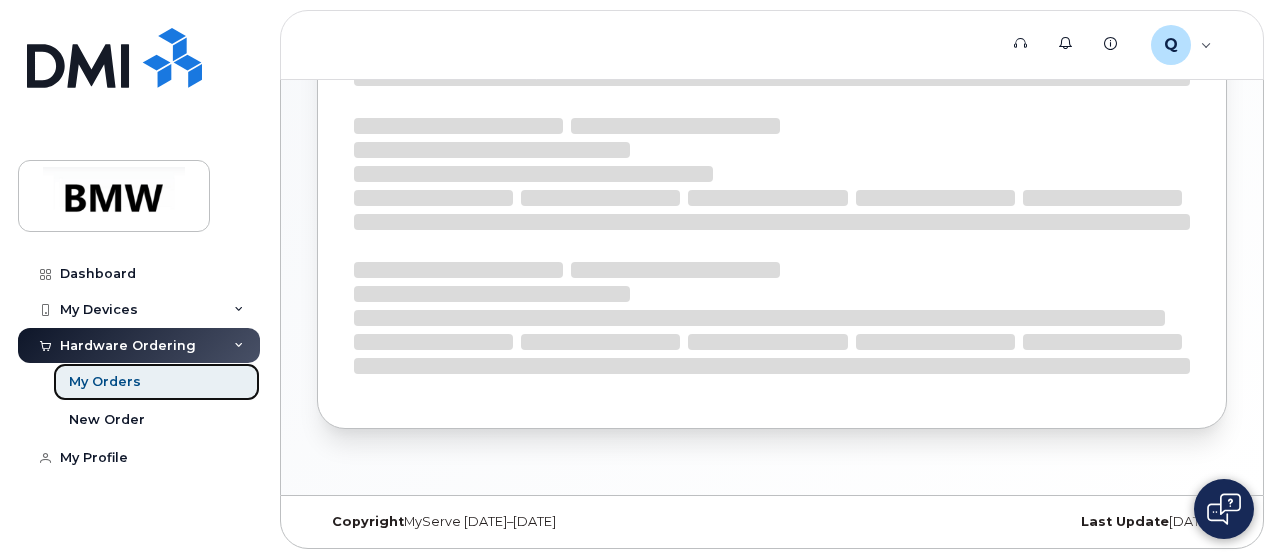 scroll, scrollTop: 0, scrollLeft: 0, axis: both 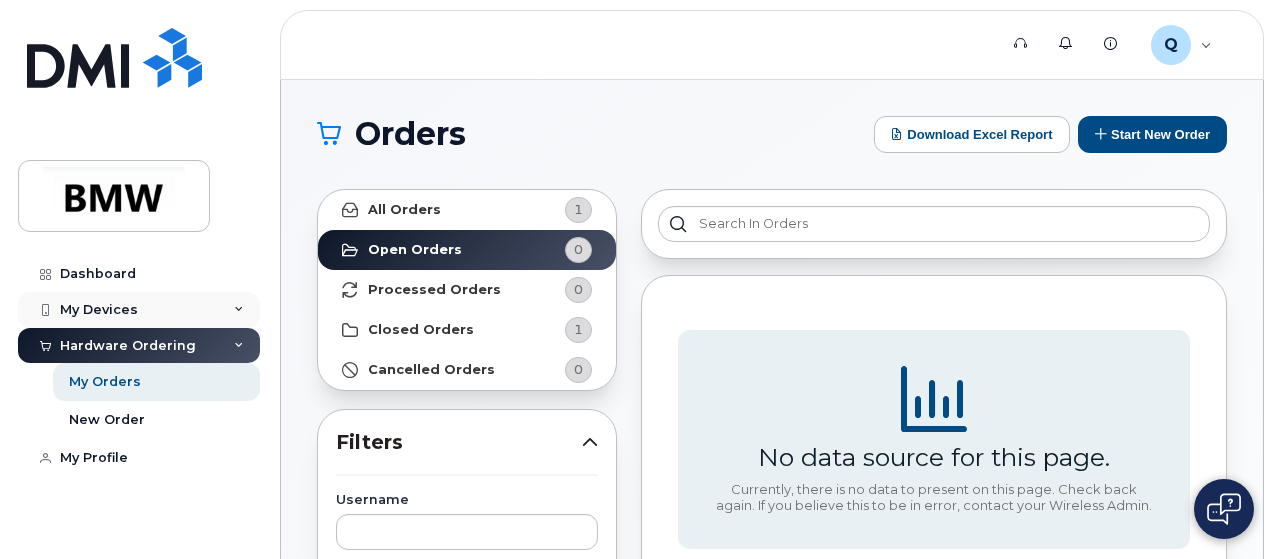 click on "My Devices" 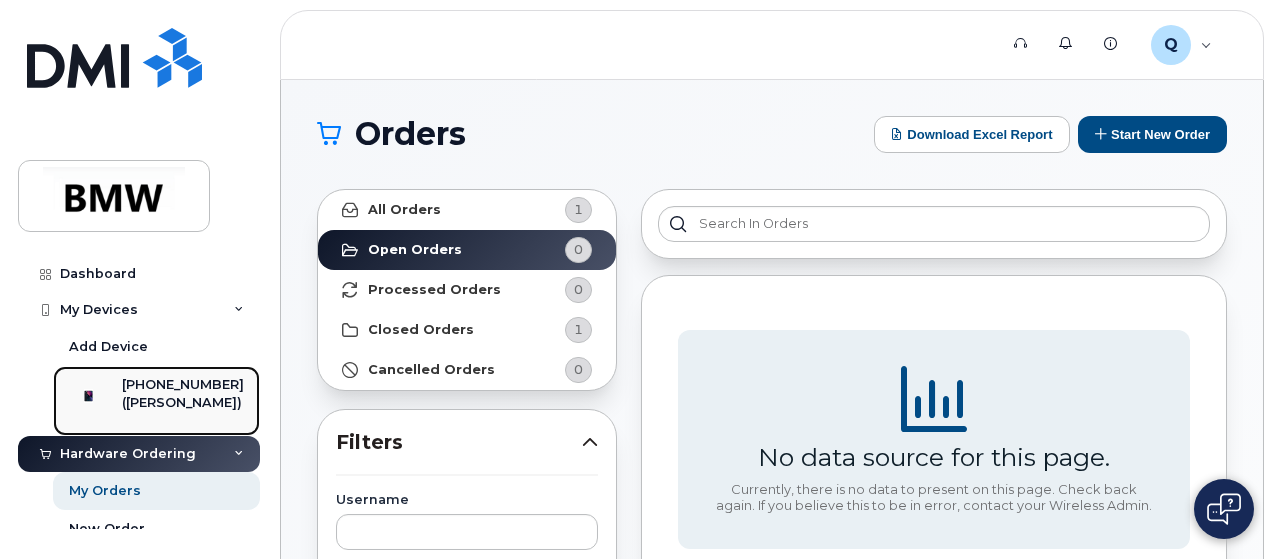 click on "[PHONE_NUMBER]" 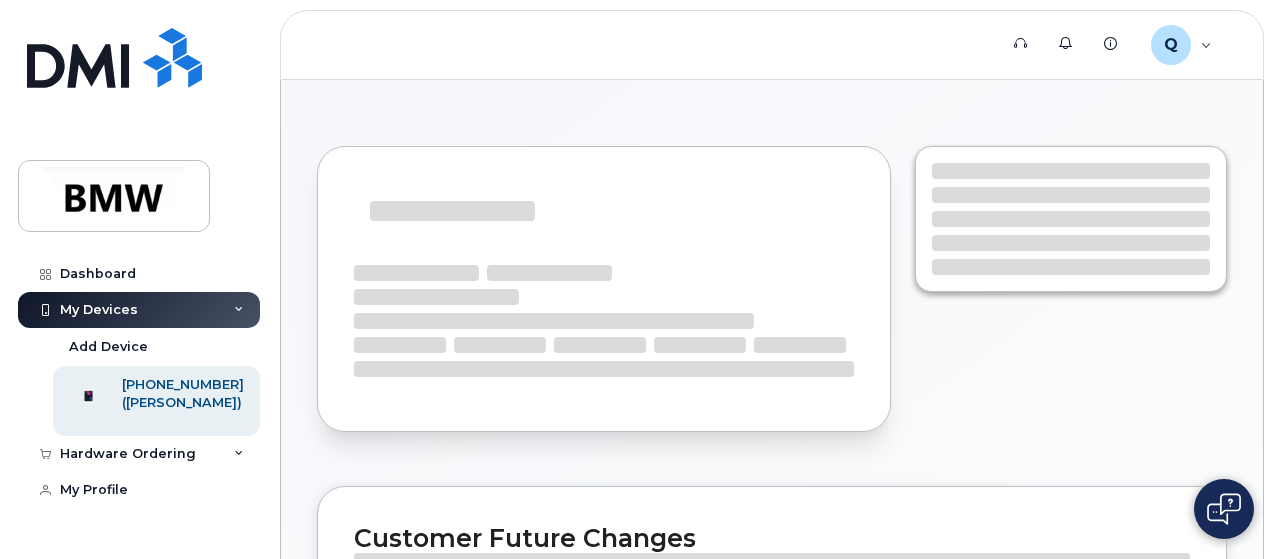 scroll, scrollTop: 0, scrollLeft: 0, axis: both 